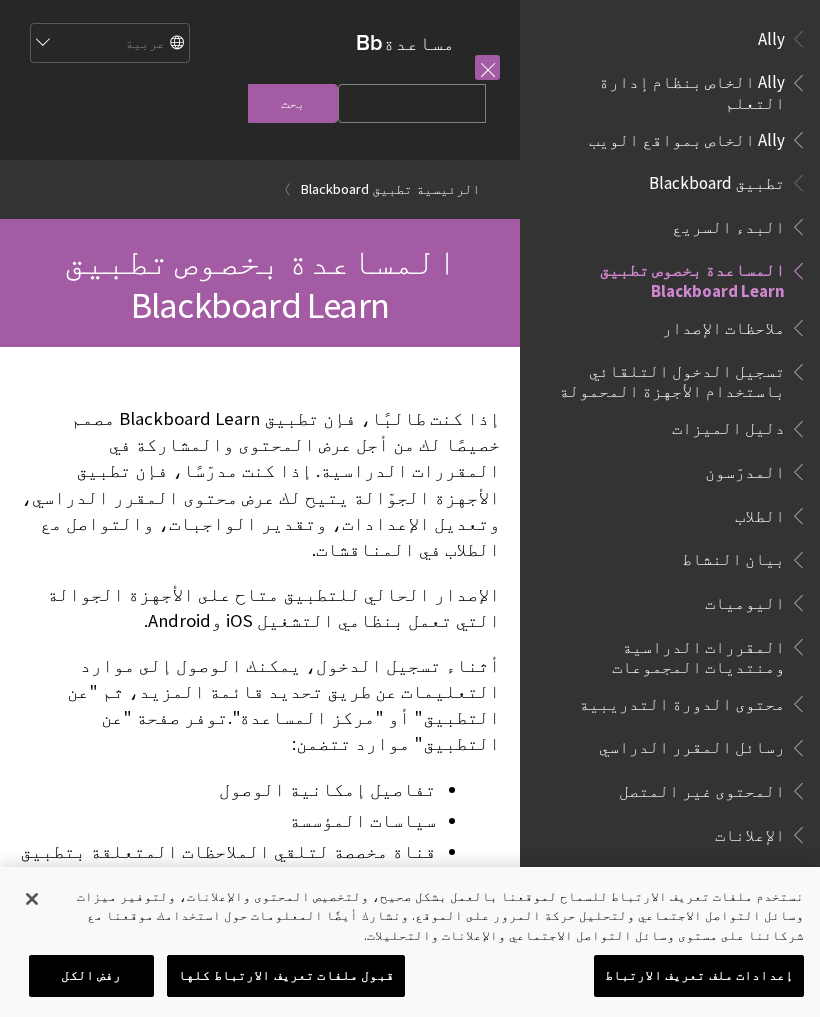 scroll, scrollTop: 0, scrollLeft: 0, axis: both 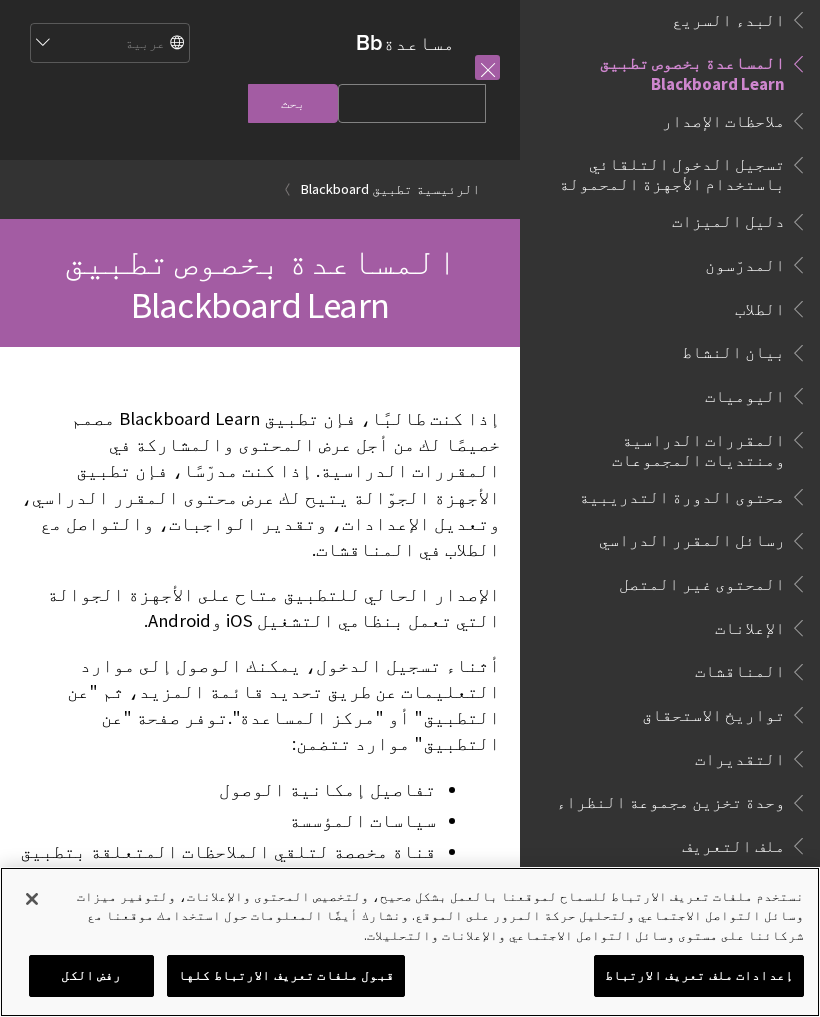 click on "قبول ملفات تعريف الارتباط كلها" at bounding box center [286, 976] 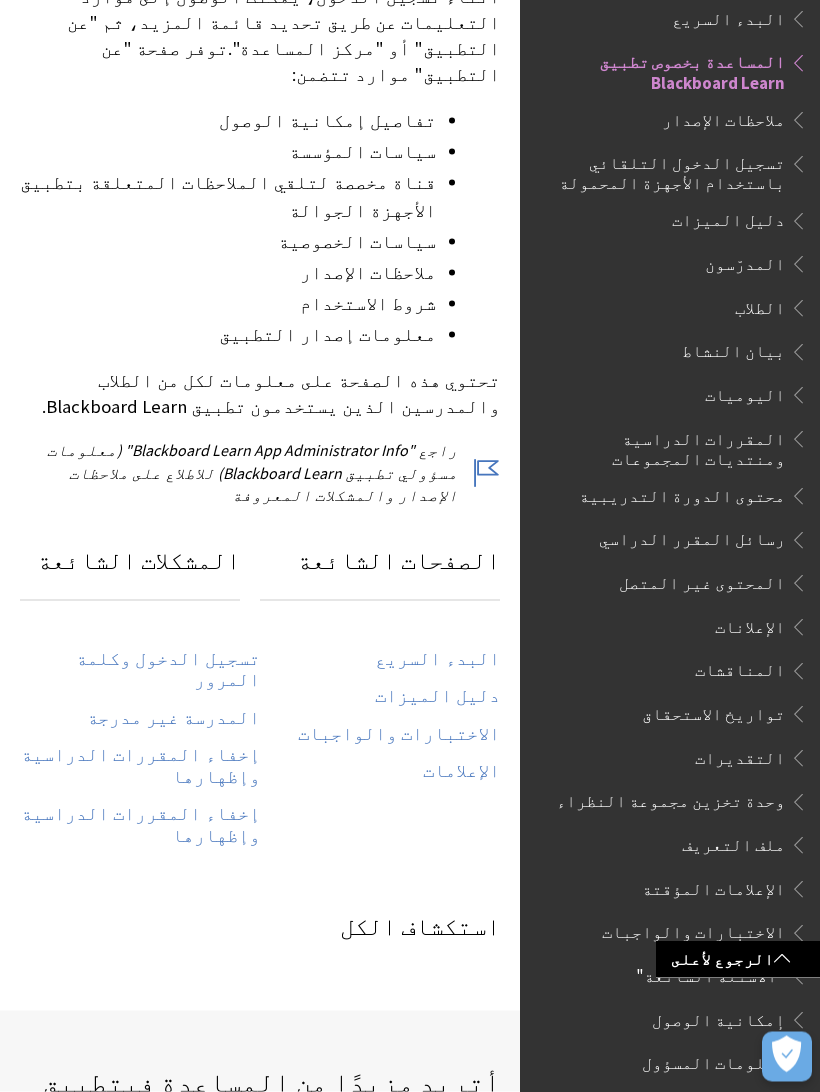 scroll, scrollTop: 674, scrollLeft: 0, axis: vertical 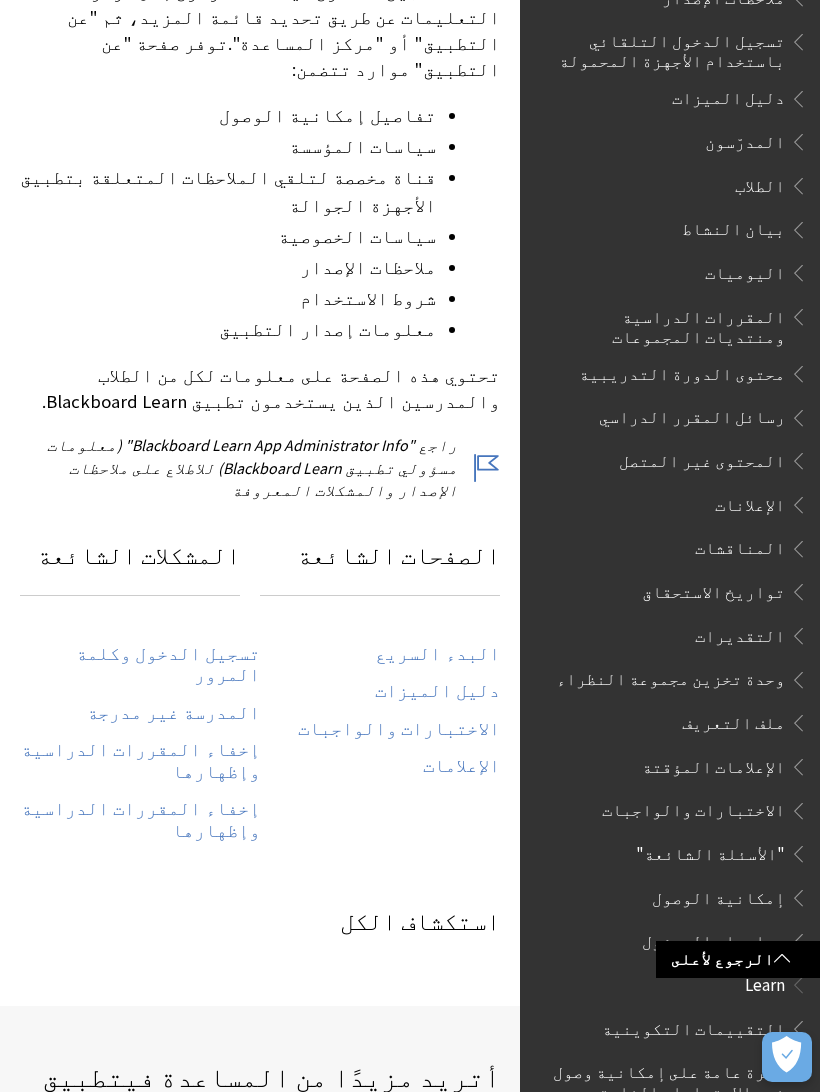 click on ""الأسئلة الشائعة"" at bounding box center (710, 850) 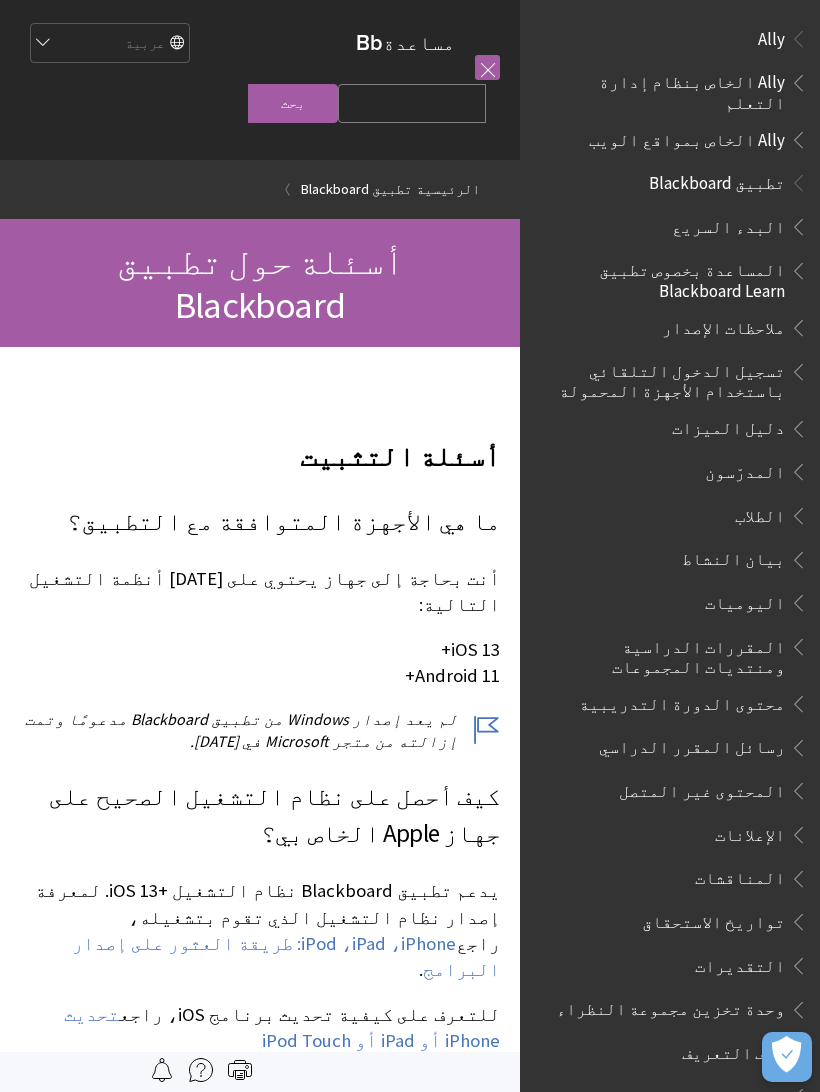 scroll, scrollTop: 0, scrollLeft: 0, axis: both 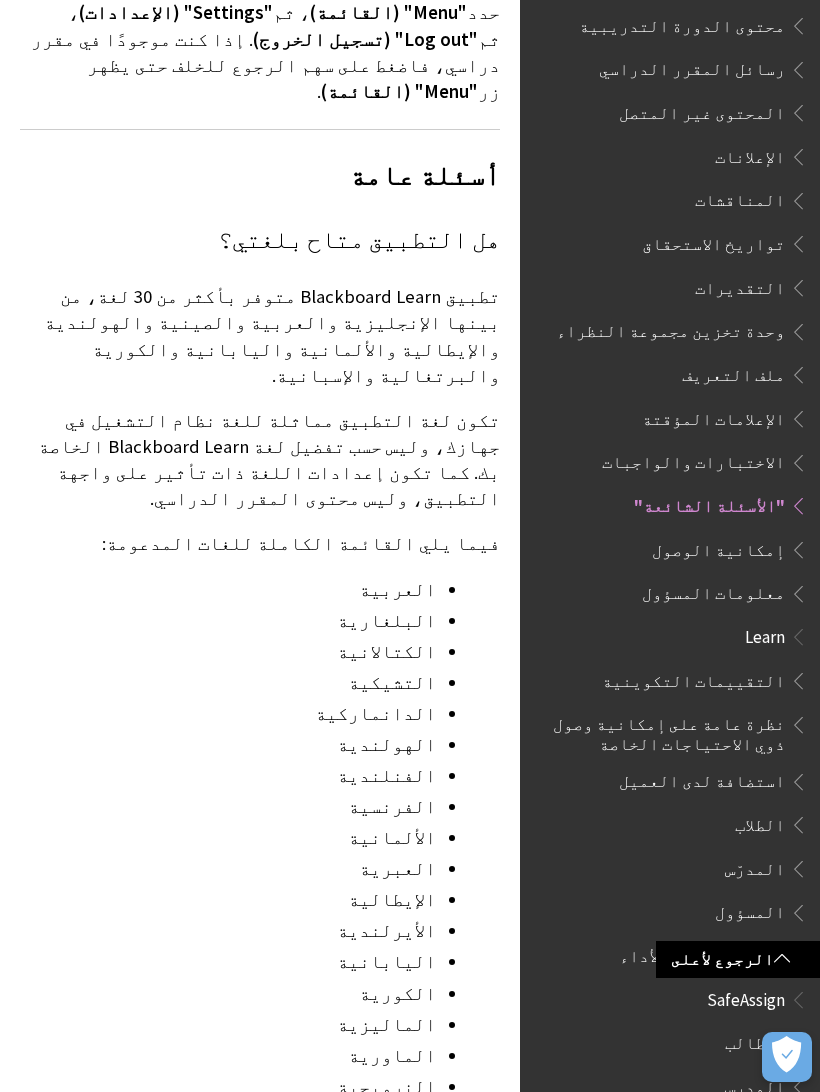 click on "إمكانية الوصول" at bounding box center [718, 546] 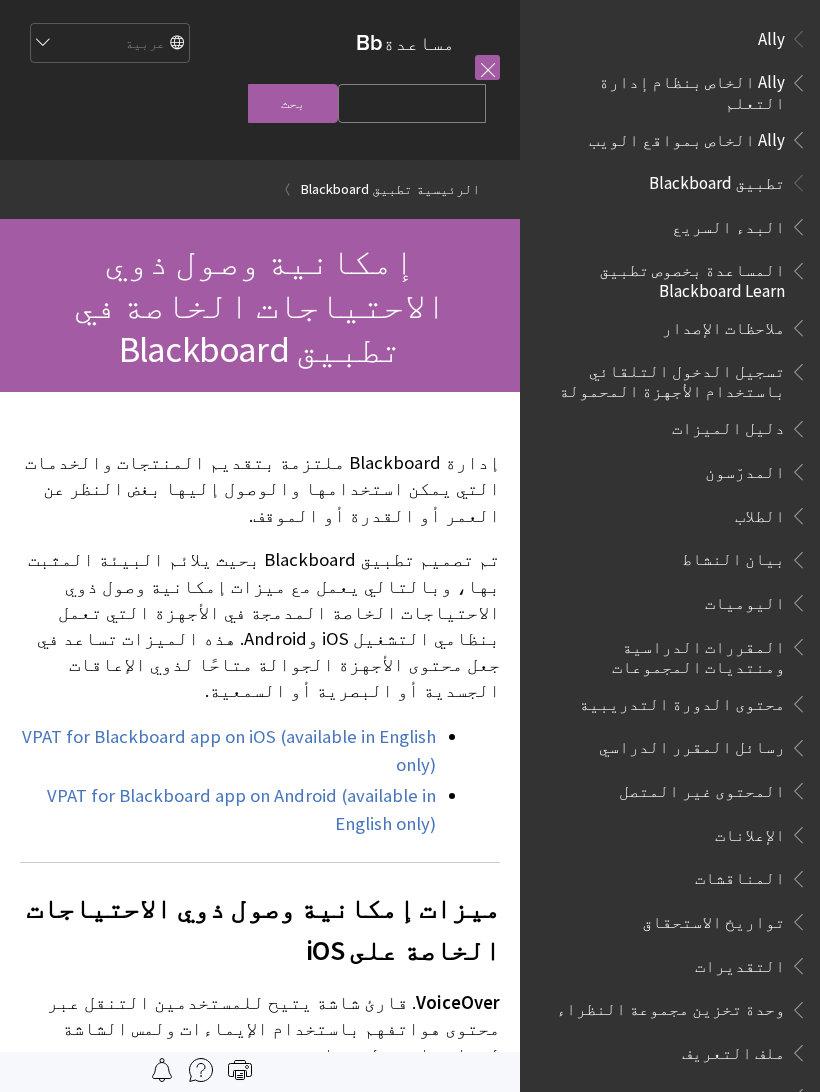 scroll, scrollTop: 0, scrollLeft: 0, axis: both 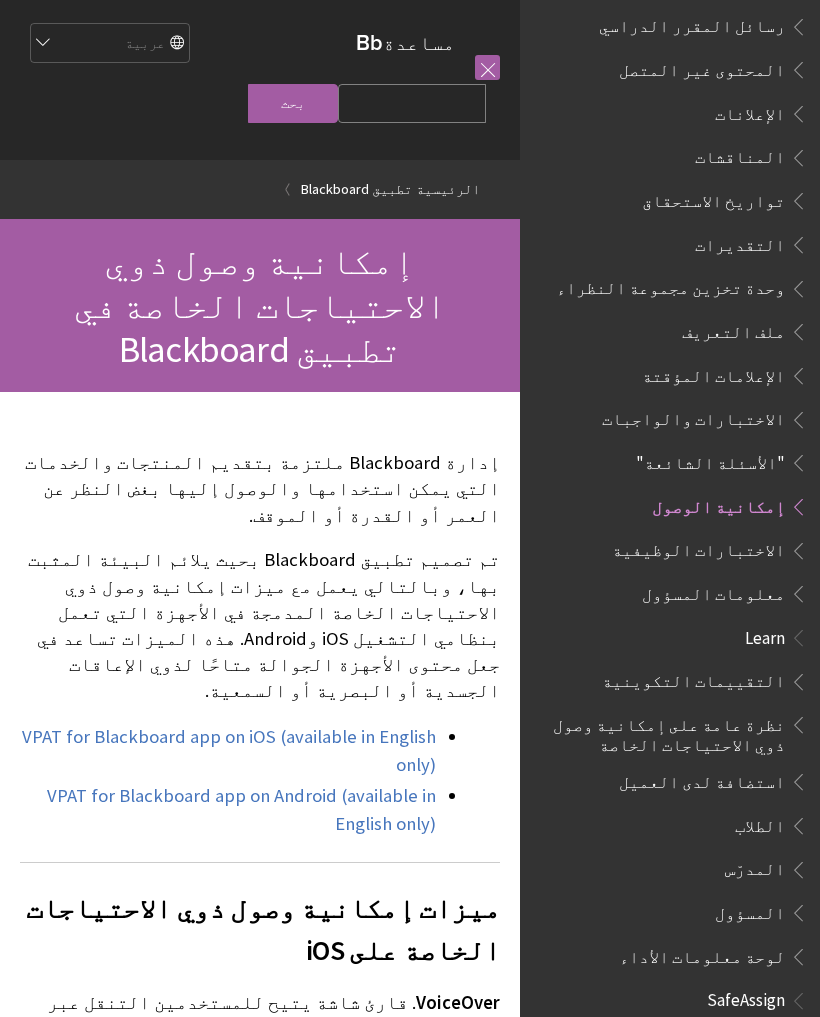 click on "Search Query" at bounding box center [412, 103] 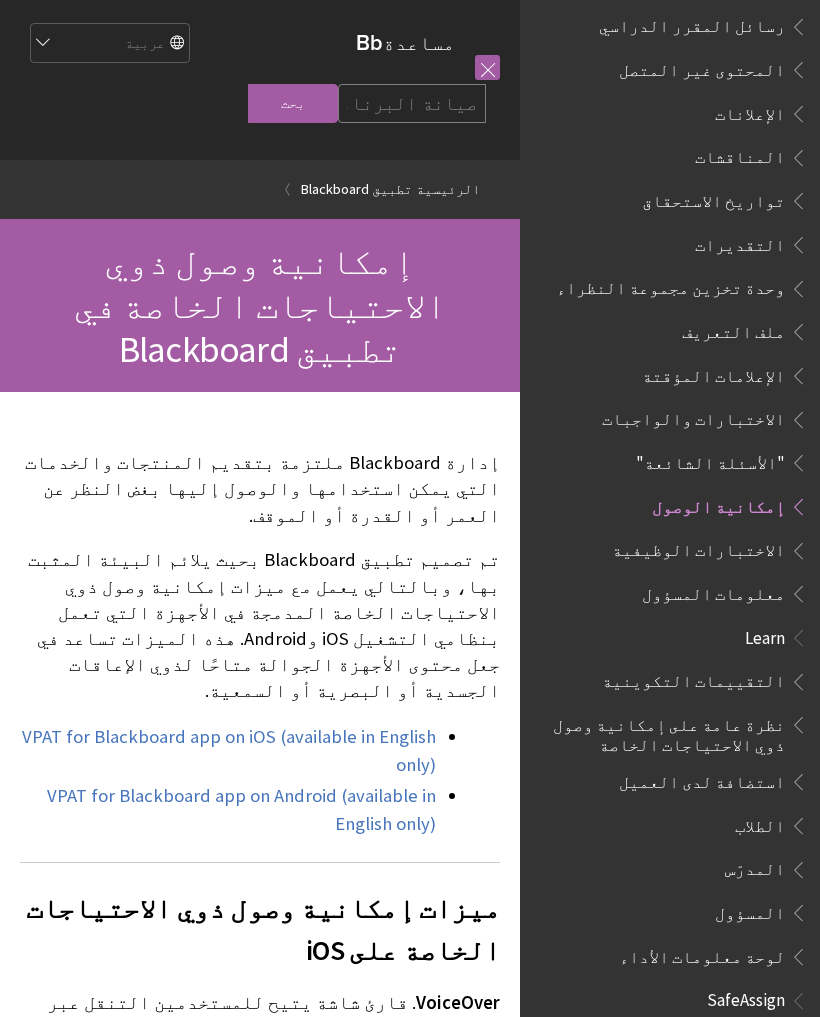 type on "صيانة البرنامج" 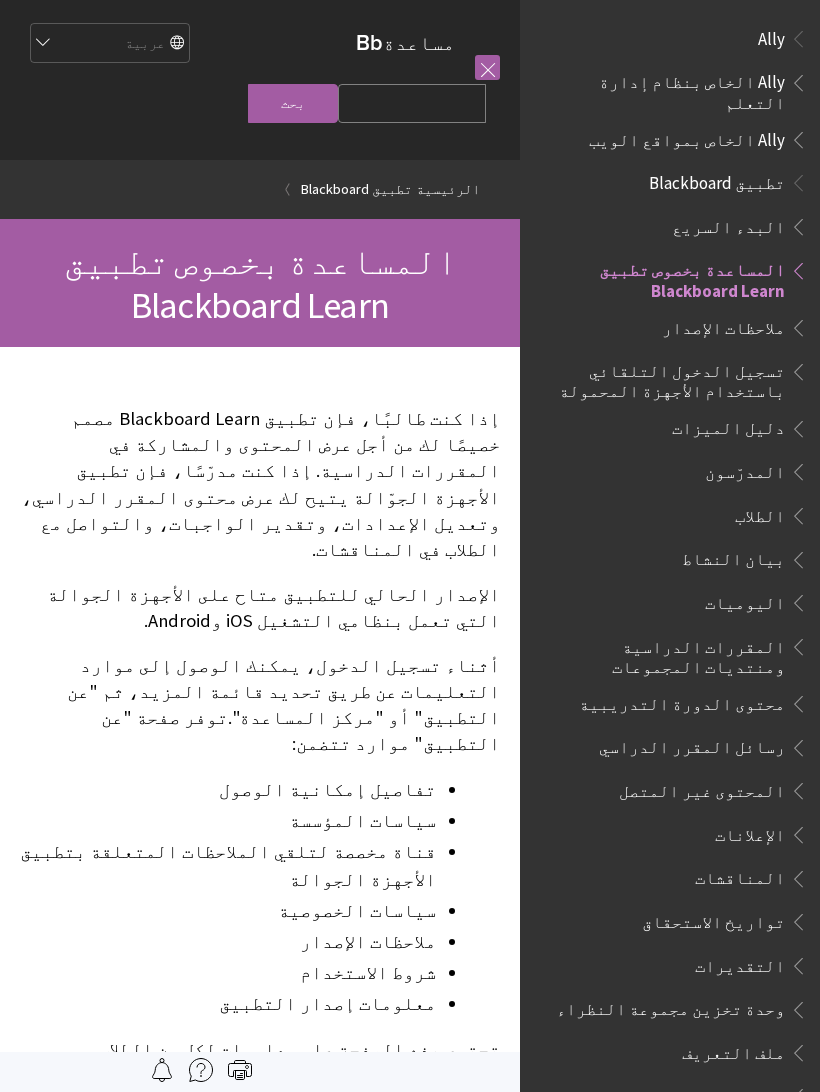 scroll, scrollTop: 7, scrollLeft: 0, axis: vertical 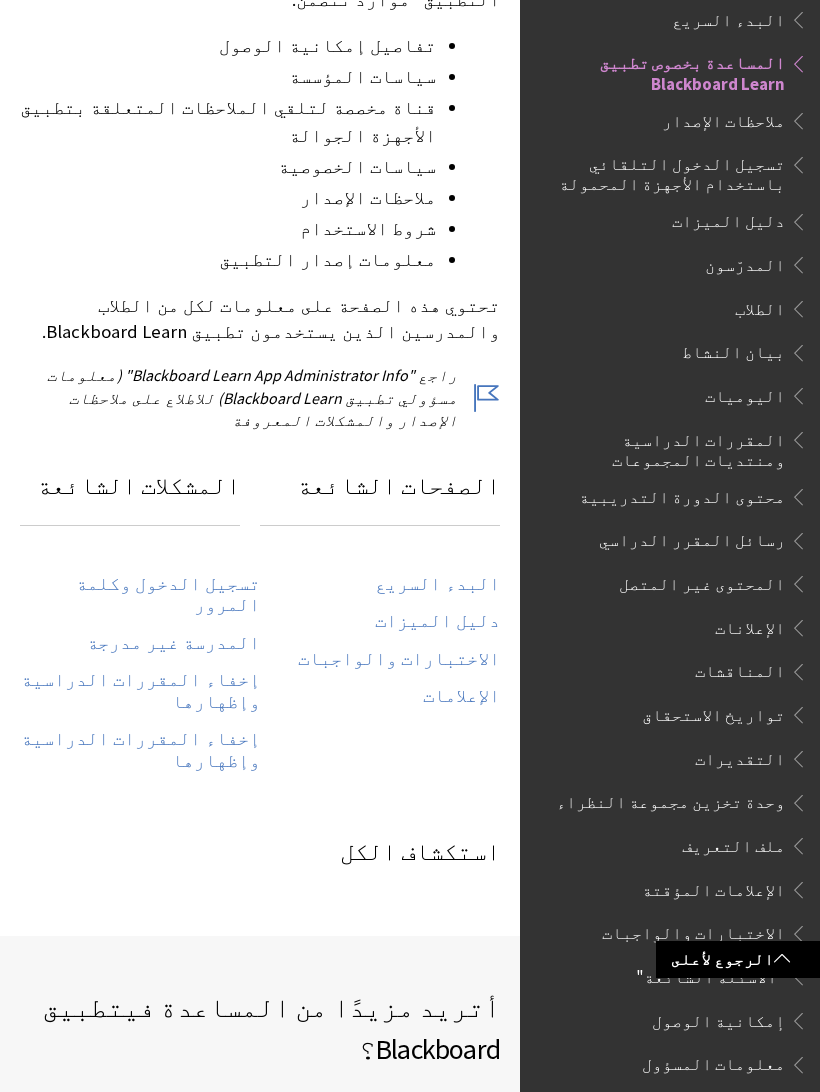 click on "اتصل بمكتب الدعم التابع لمؤسستك" at bounding box center (310, 1118) 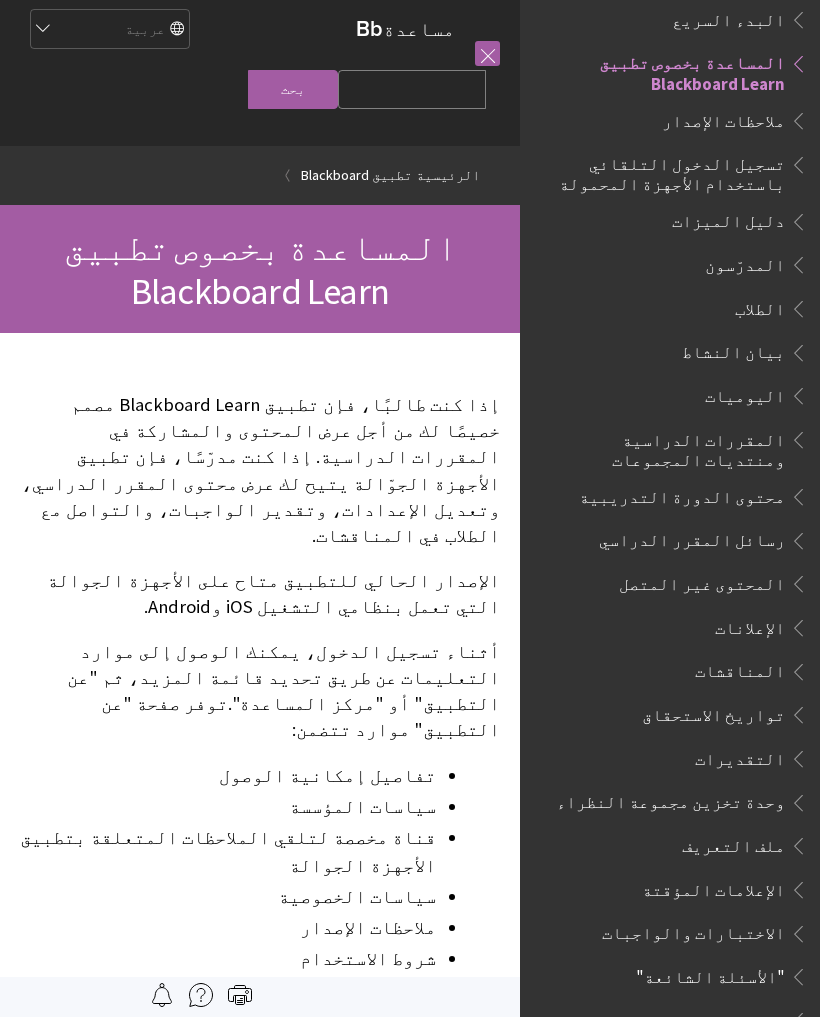 scroll, scrollTop: 0, scrollLeft: 0, axis: both 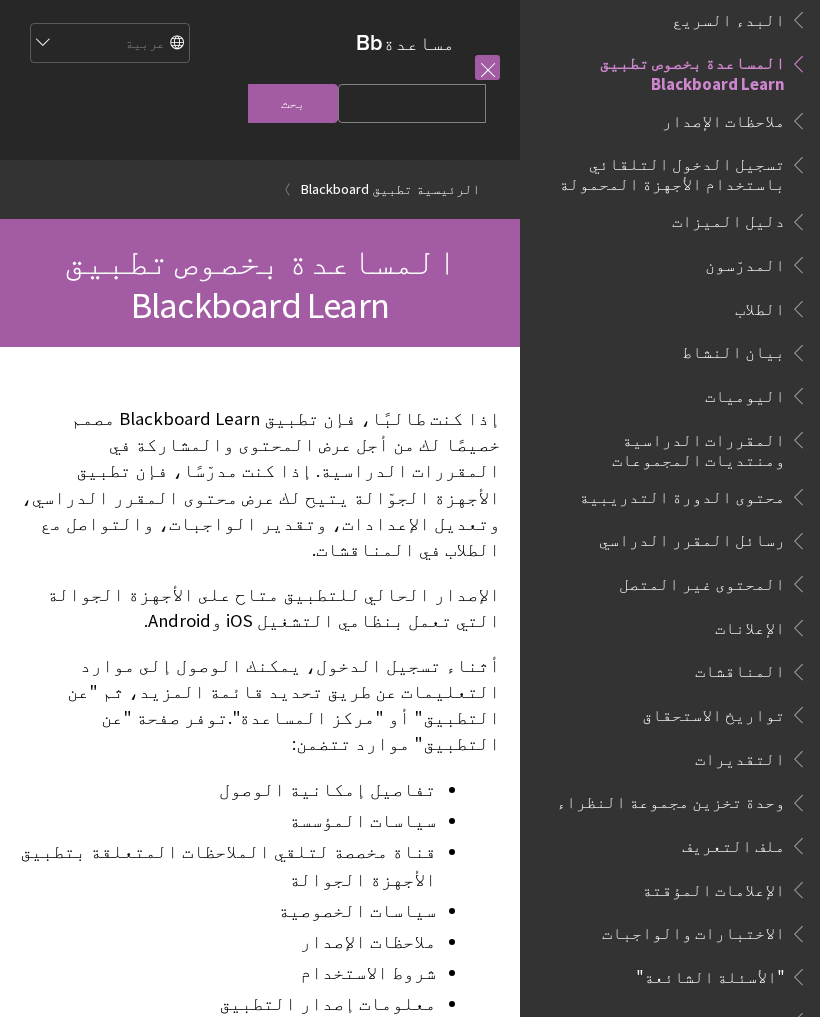click on "ملف التعريف" at bounding box center (733, 842) 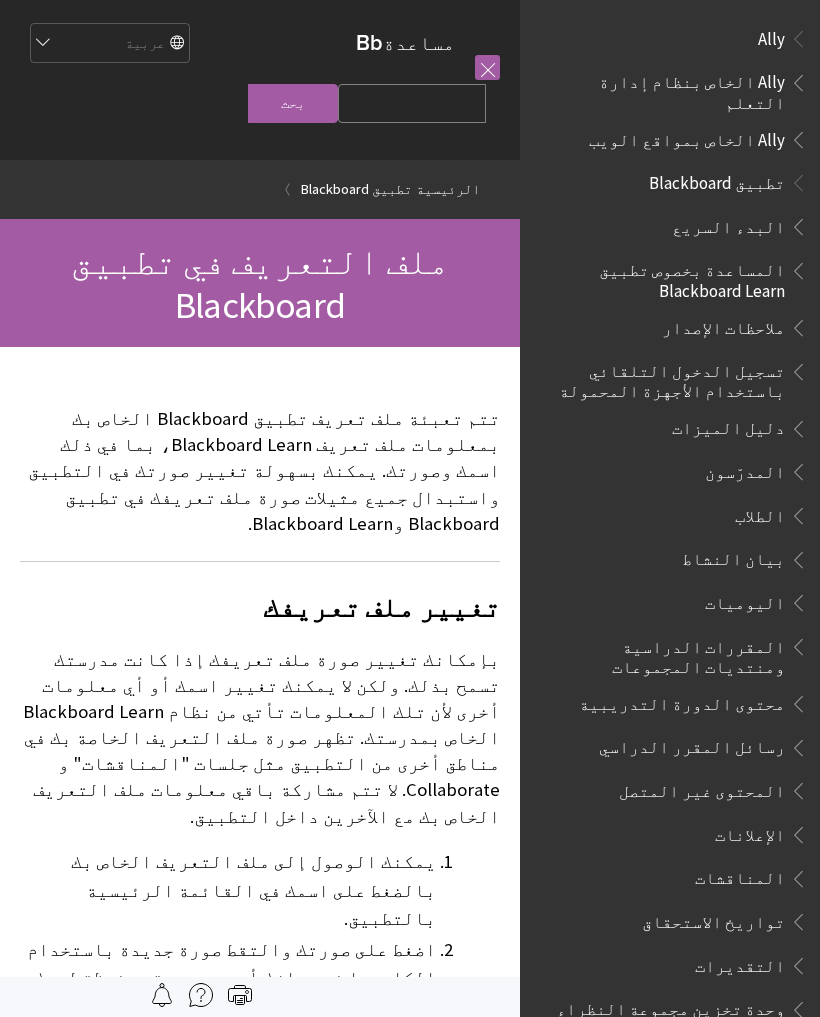 scroll, scrollTop: 0, scrollLeft: 0, axis: both 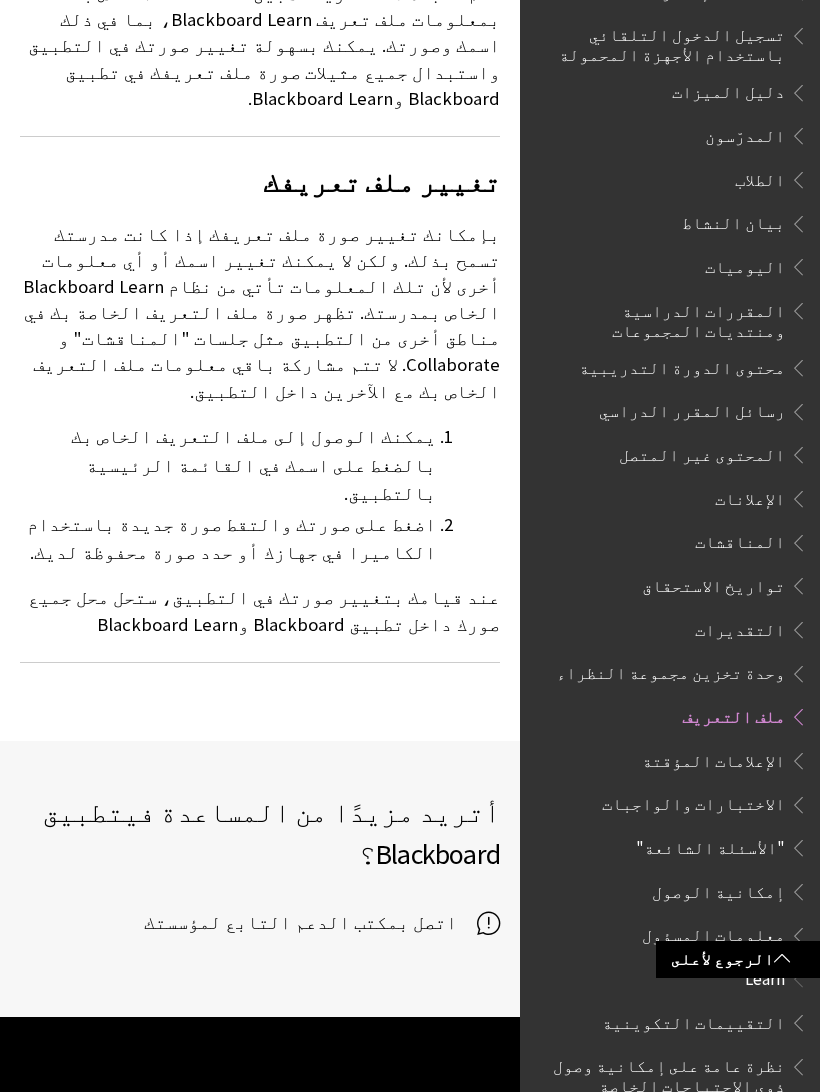 click at bounding box center (795, 887) 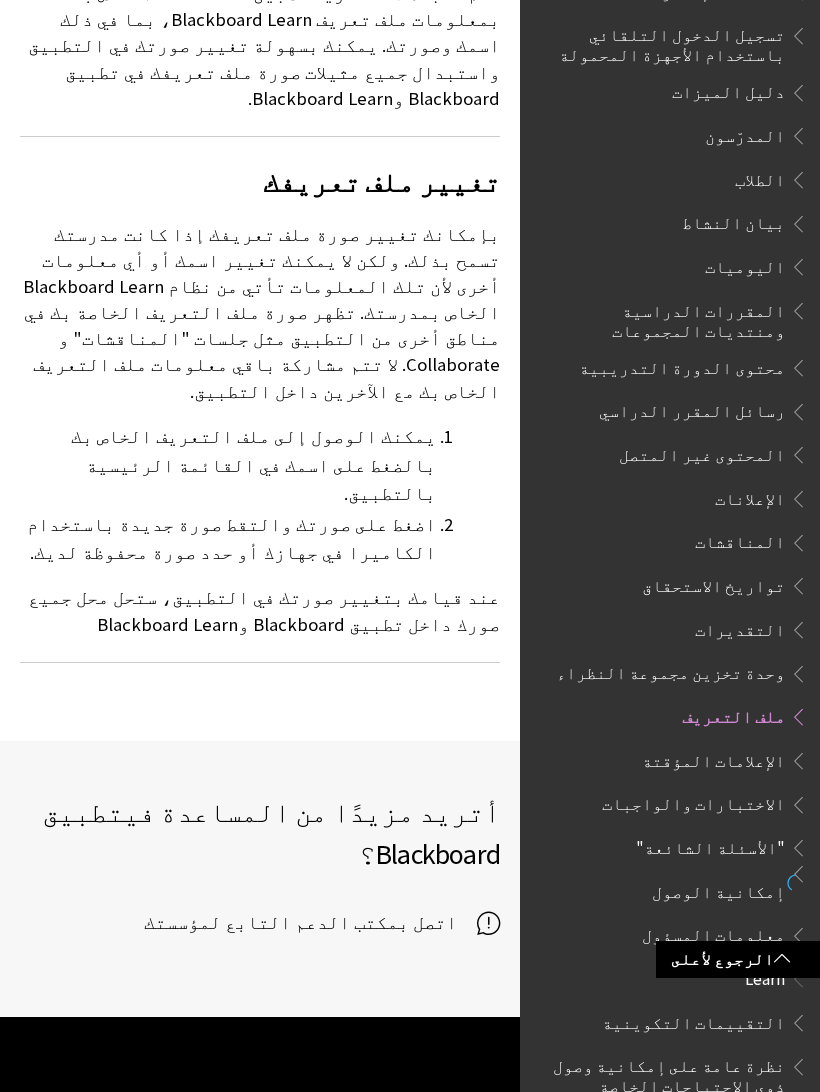 click on "معلومات المسؤول" at bounding box center (713, 932) 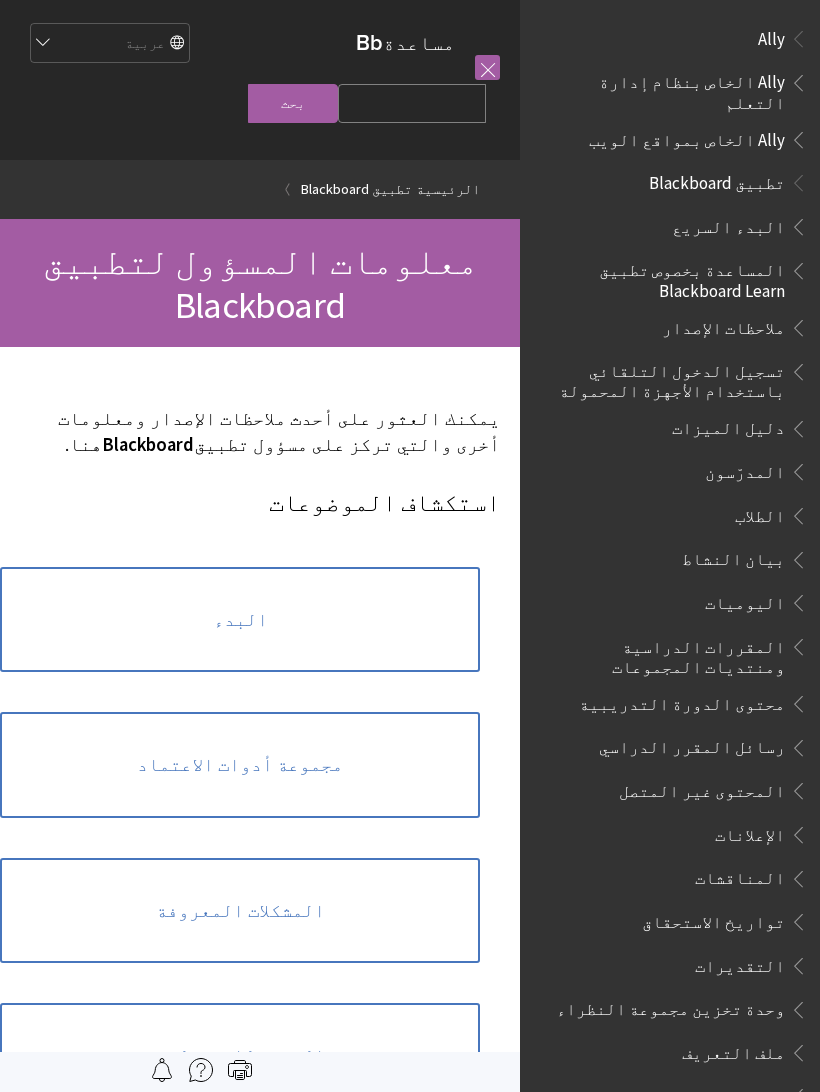scroll, scrollTop: 0, scrollLeft: 0, axis: both 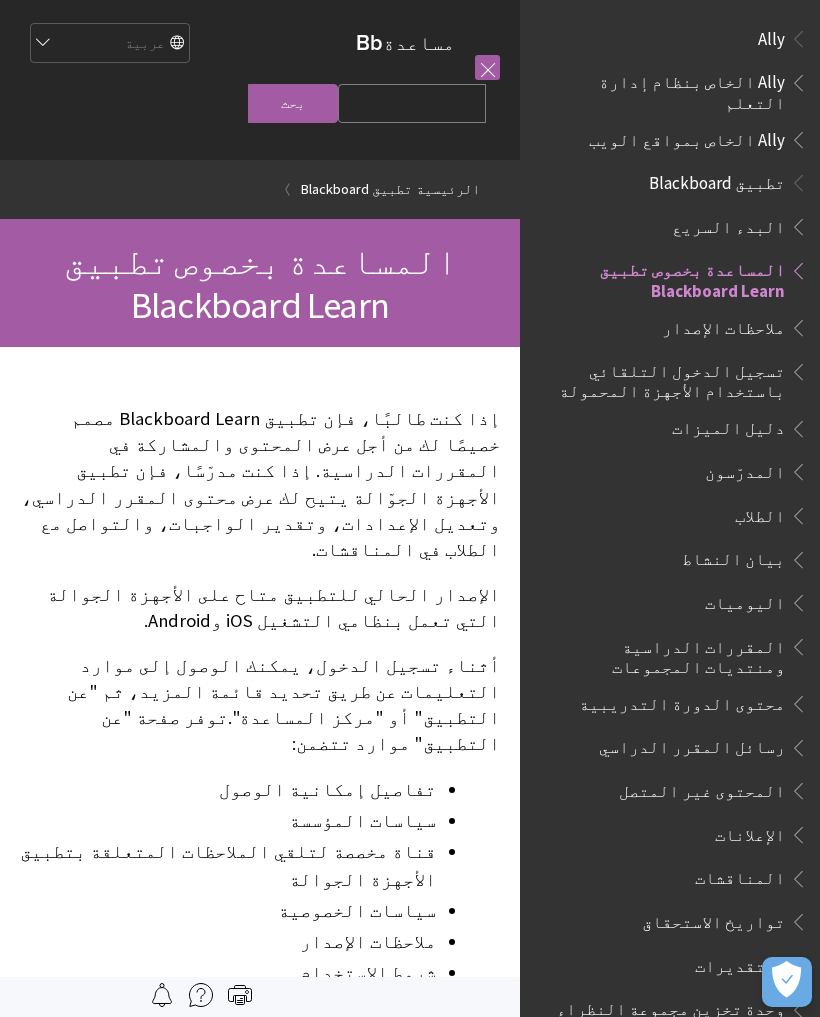 click on "تطبيق Blackboard" at bounding box center (717, 179) 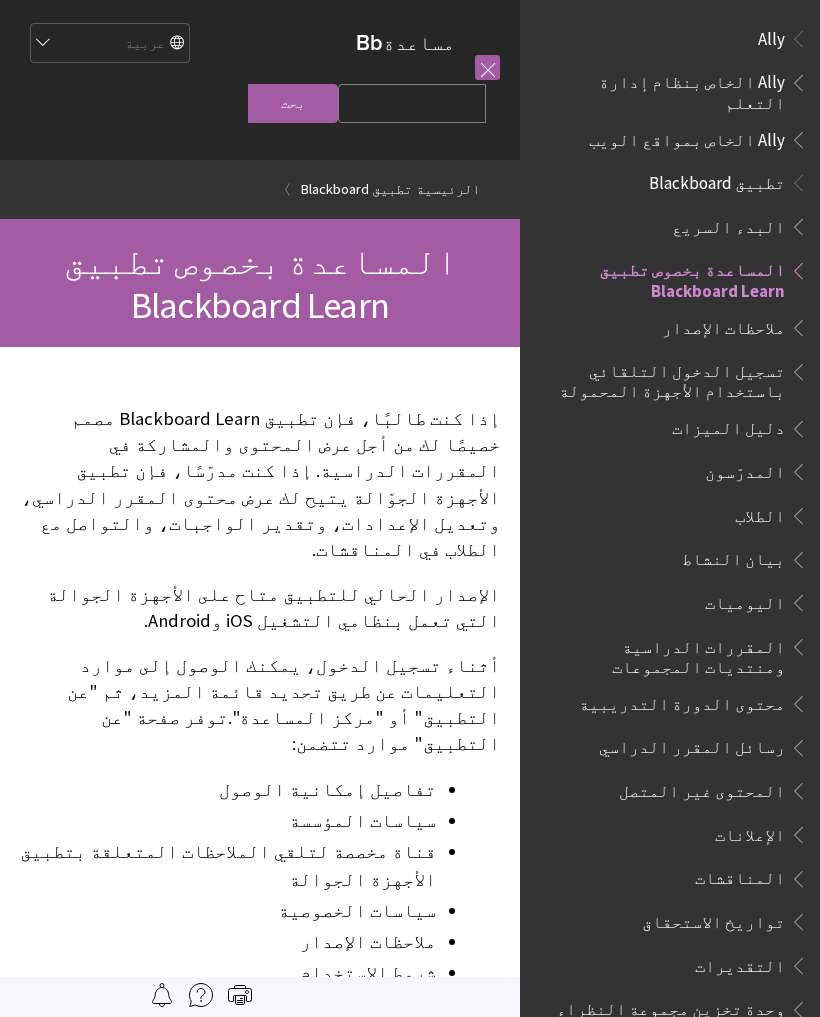 scroll, scrollTop: 0, scrollLeft: 0, axis: both 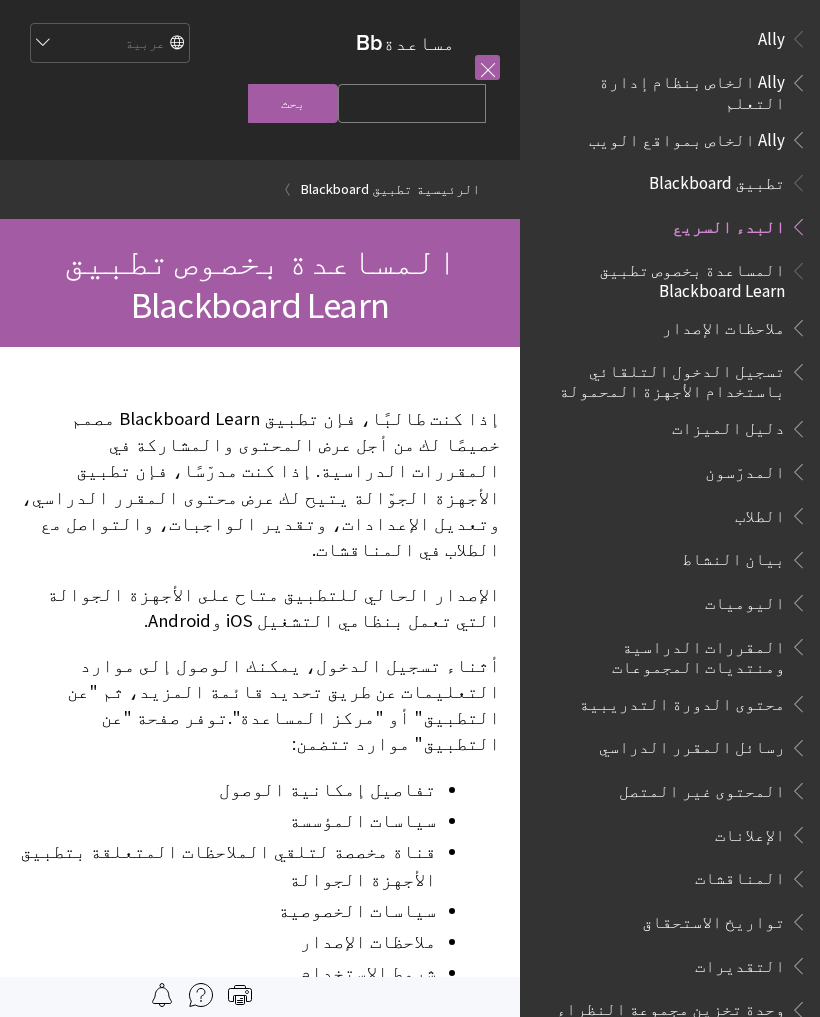 click on "تطبيق Blackboard" at bounding box center (717, 179) 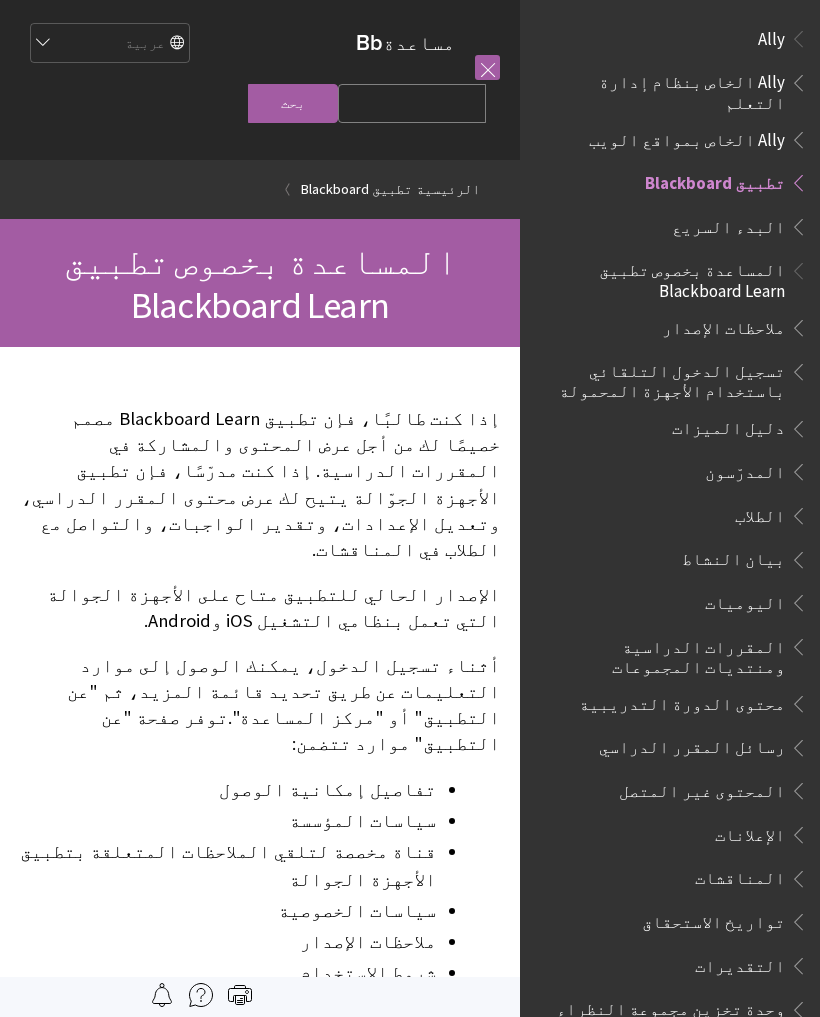 click on "Ally الخاص بنظام إدارة التعلم" at bounding box center (664, 89) 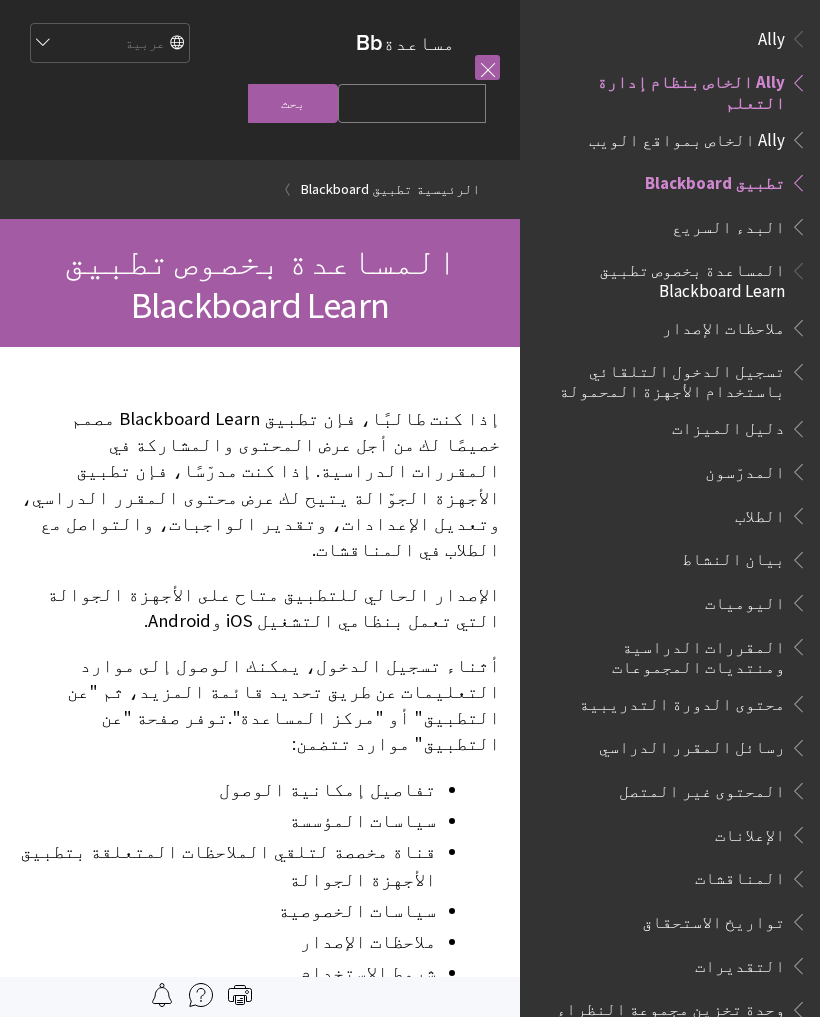 click on "Ally الخاص بنظام إدارة التعلم Ally الخاص بمواقع الويب" at bounding box center [670, 111] 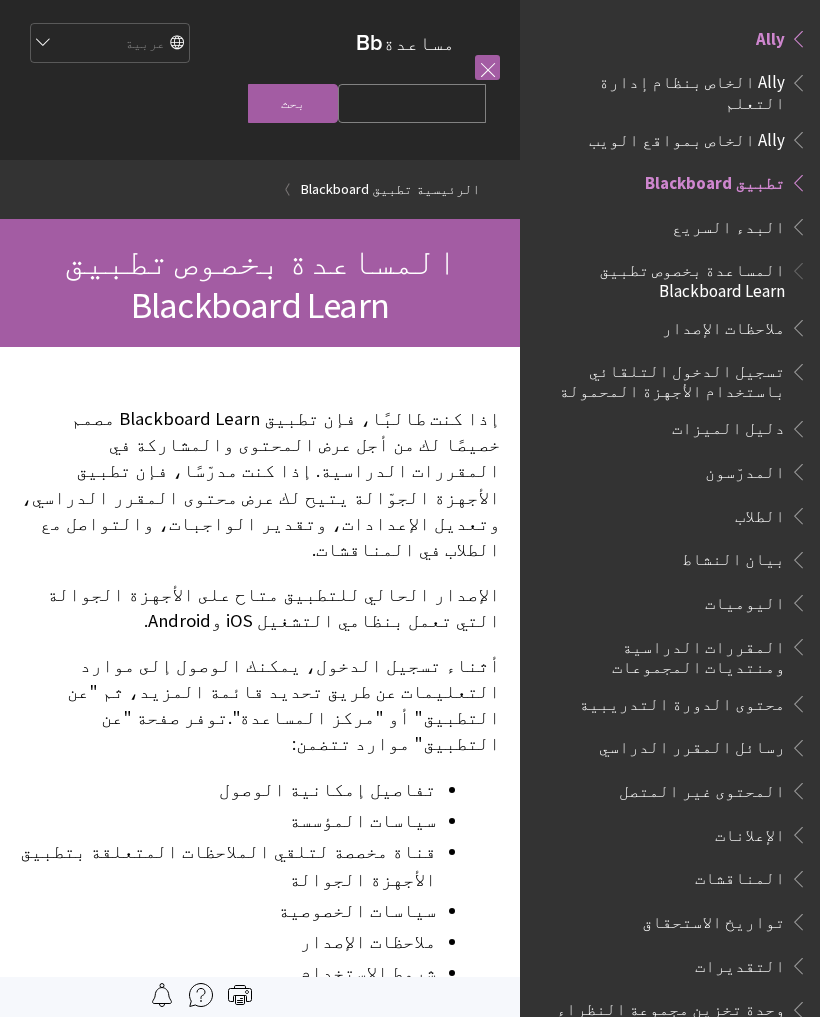 click on "Ally الخاص بنظام إدارة التعلم Ally الخاص بمواقع الويب" at bounding box center (670, 111) 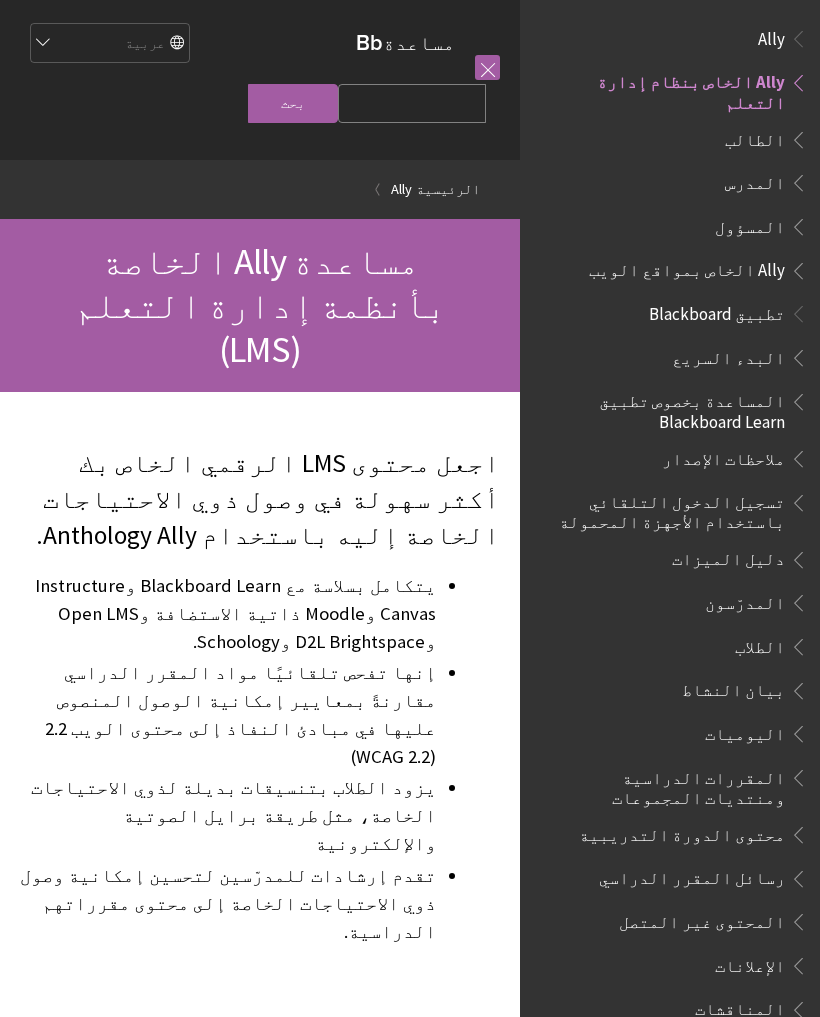 scroll, scrollTop: 0, scrollLeft: 0, axis: both 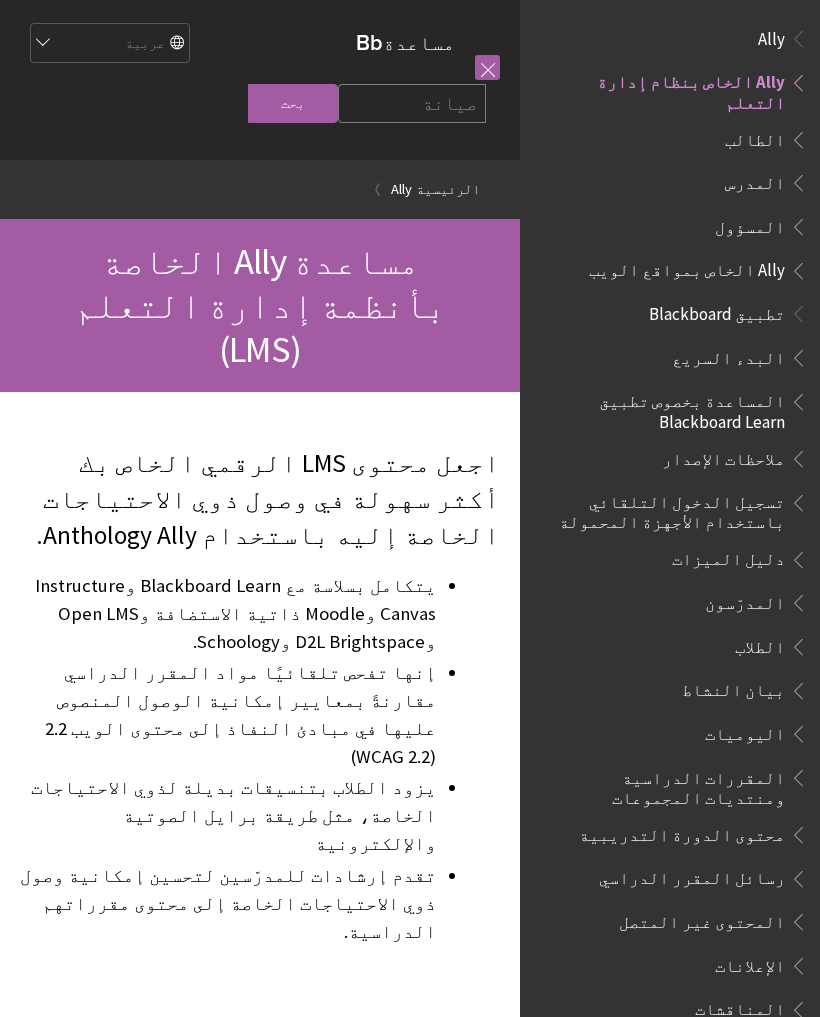 type on "صيانة" 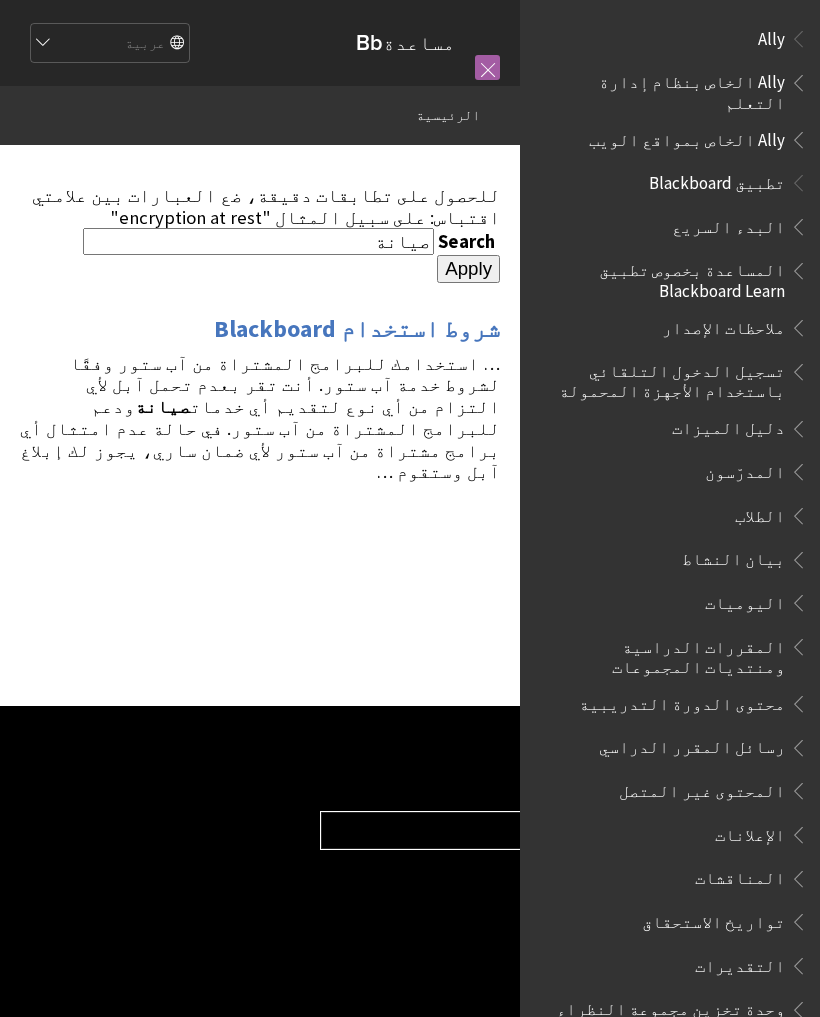 scroll, scrollTop: 0, scrollLeft: 0, axis: both 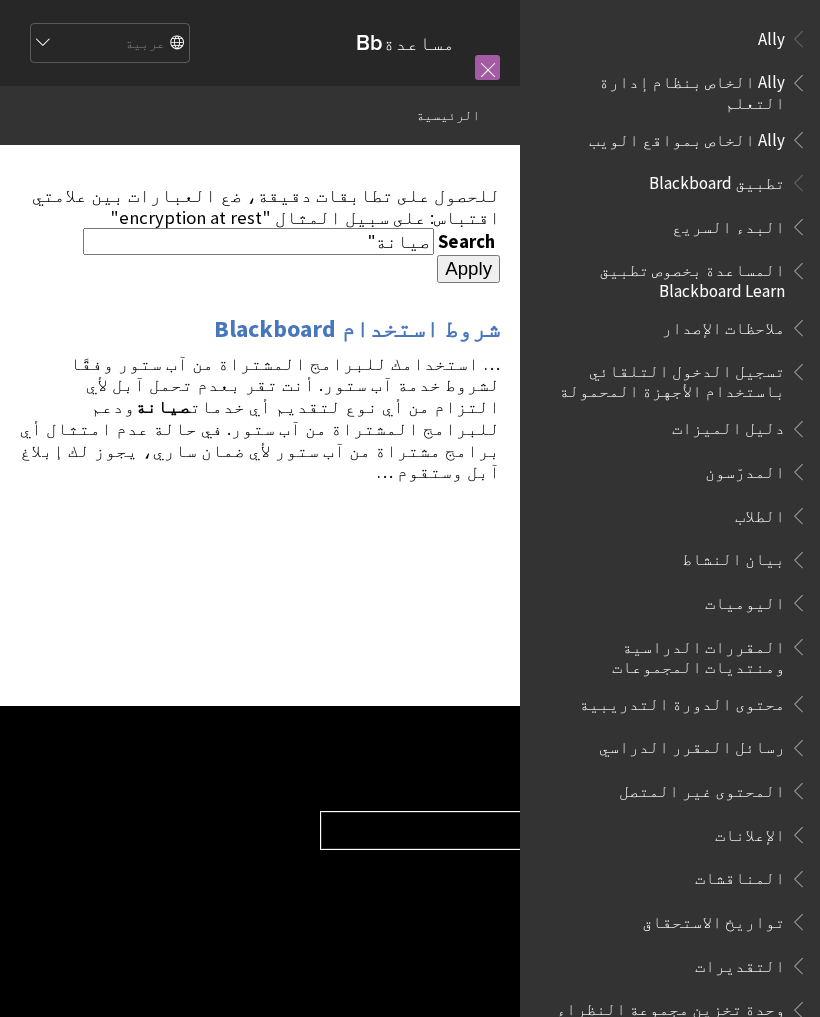 click on "صيانة"" at bounding box center [258, 241] 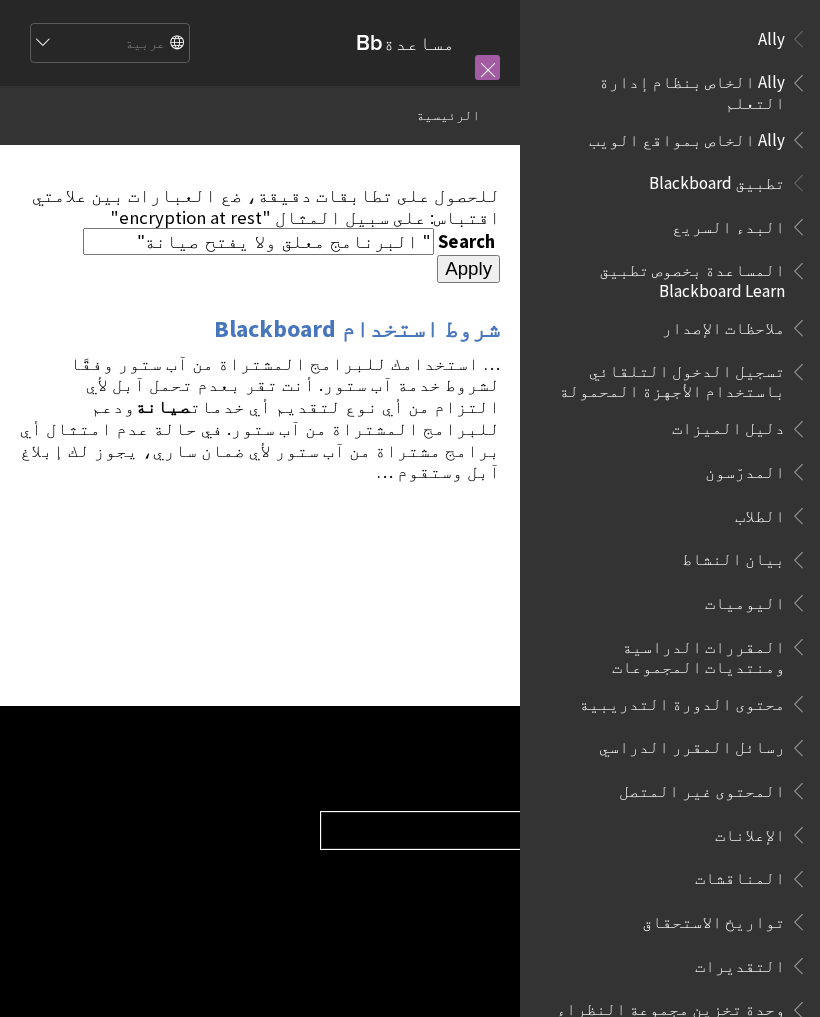 type on "" البرنامج معلق ولا يفتح صيانة"" 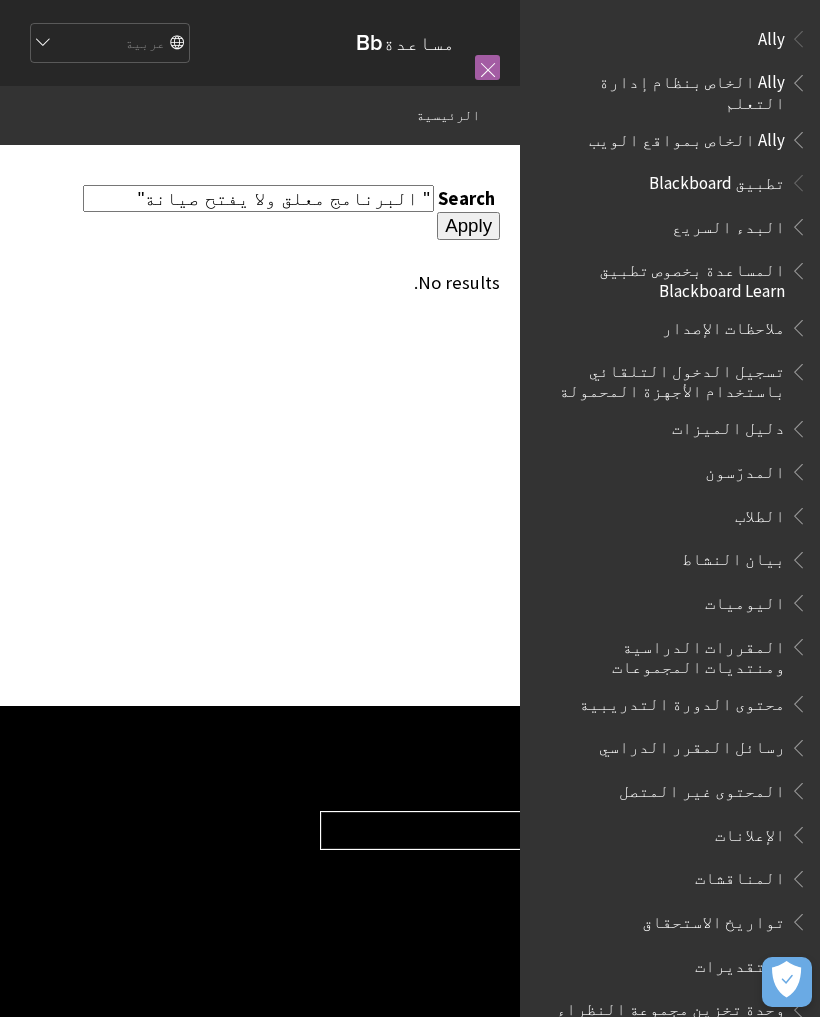 scroll, scrollTop: 0, scrollLeft: 0, axis: both 